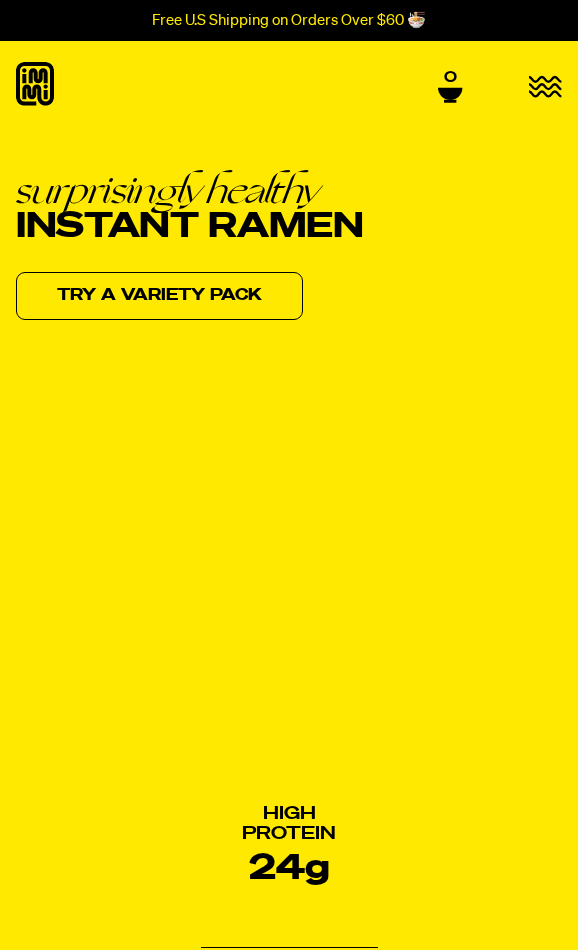 scroll, scrollTop: 0, scrollLeft: 0, axis: both 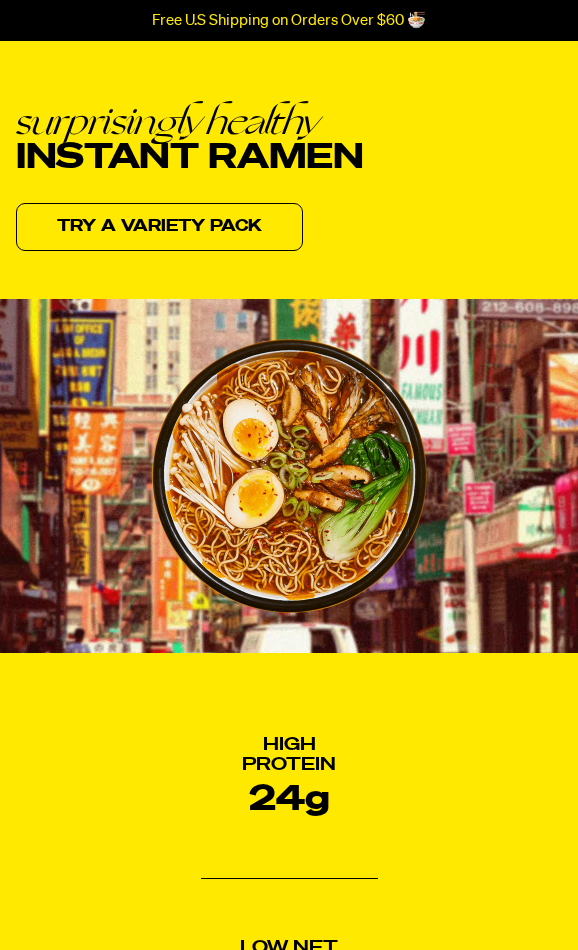 click at bounding box center (289, 476) 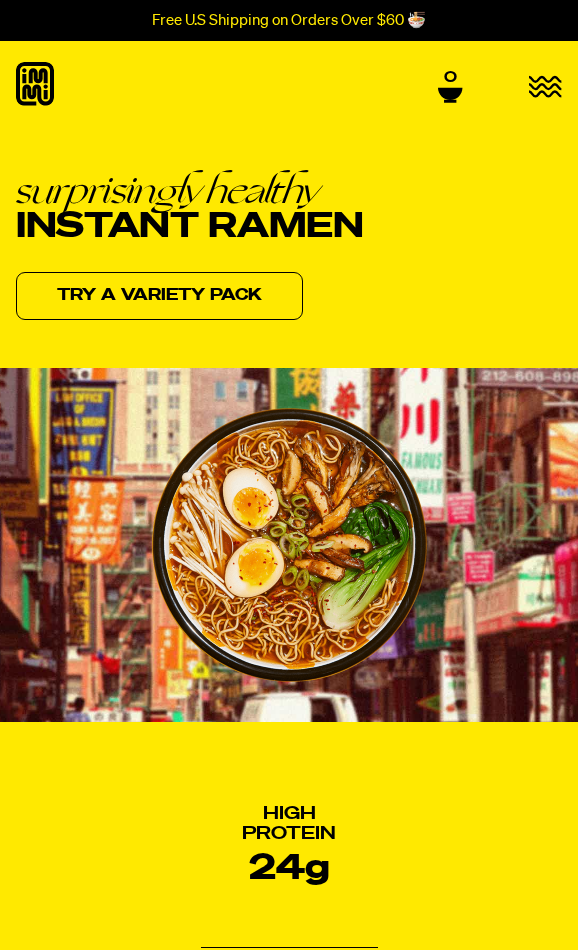 scroll, scrollTop: 0, scrollLeft: 0, axis: both 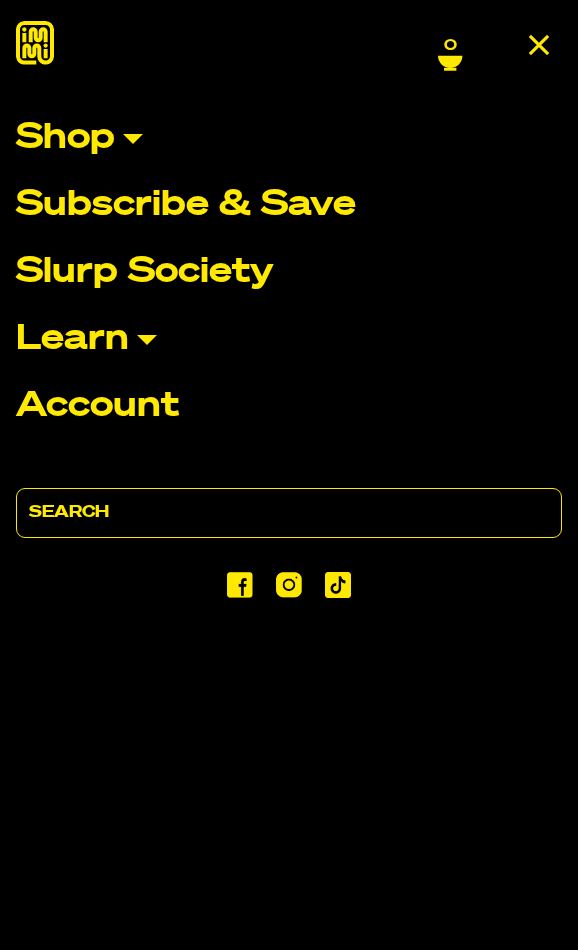 click on "Account" at bounding box center (97, 406) 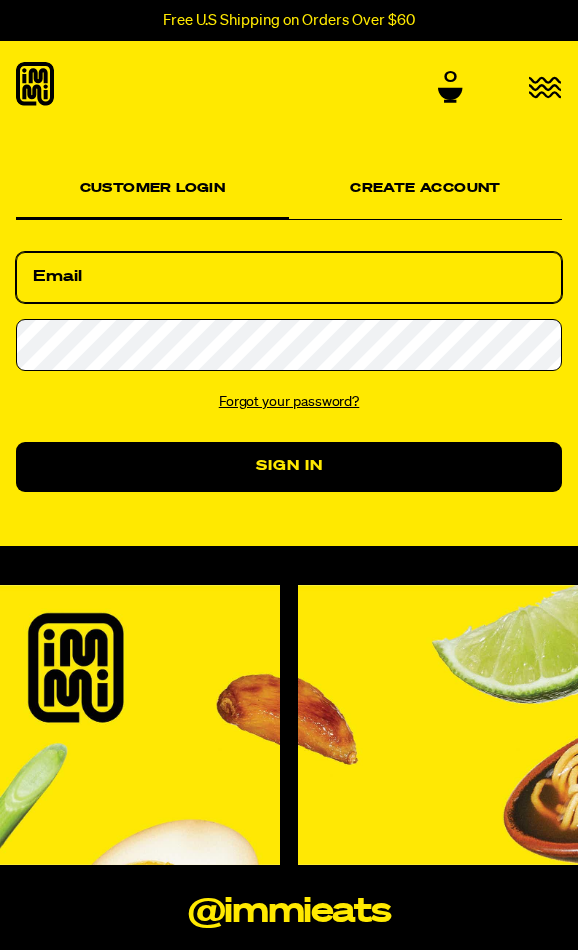 scroll, scrollTop: 0, scrollLeft: 0, axis: both 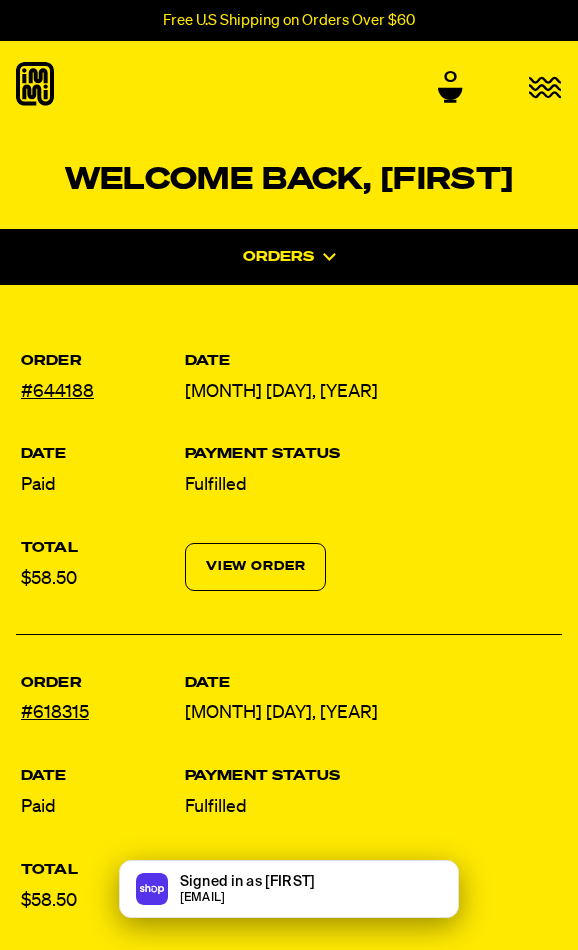 click 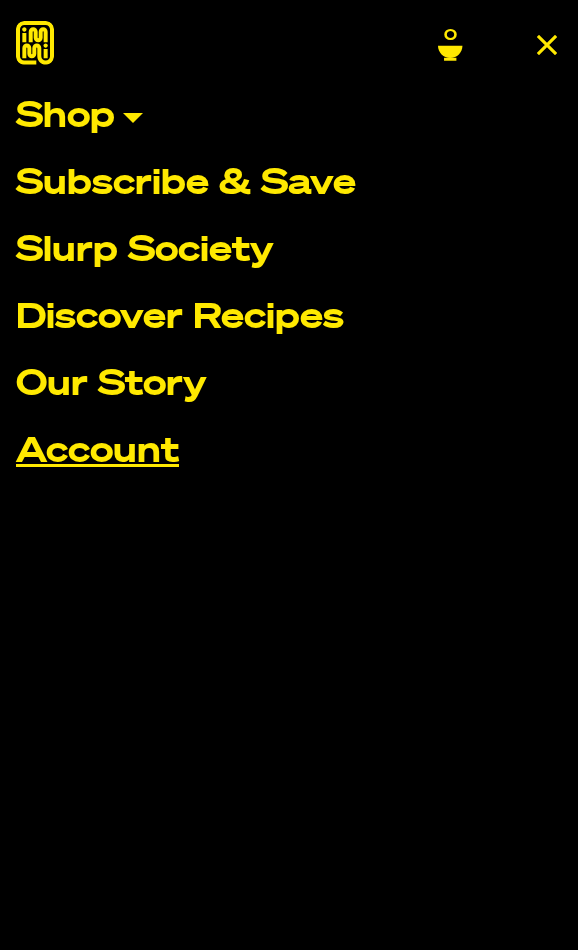 click on "Account" at bounding box center [289, 452] 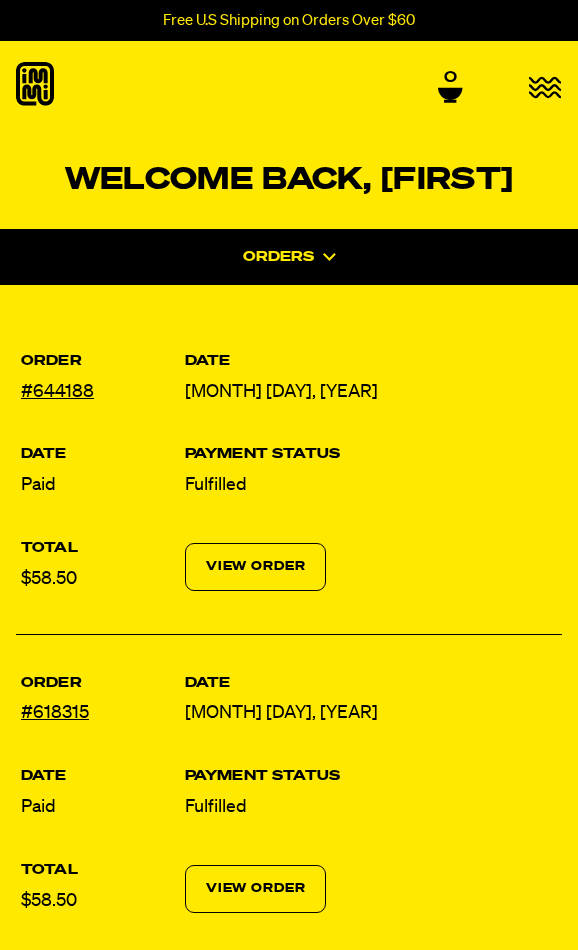 scroll, scrollTop: 0, scrollLeft: 0, axis: both 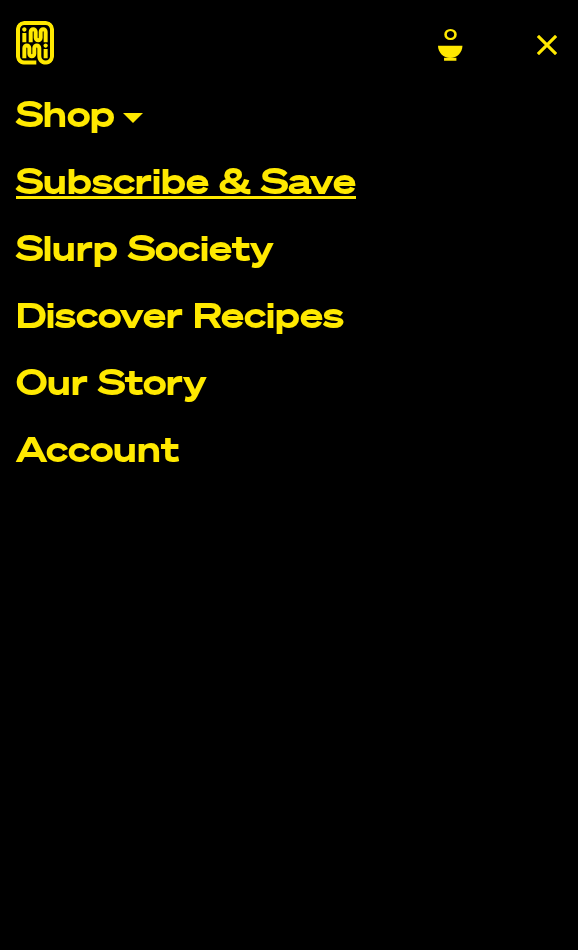 click on "Subscribe & Save" at bounding box center [289, 184] 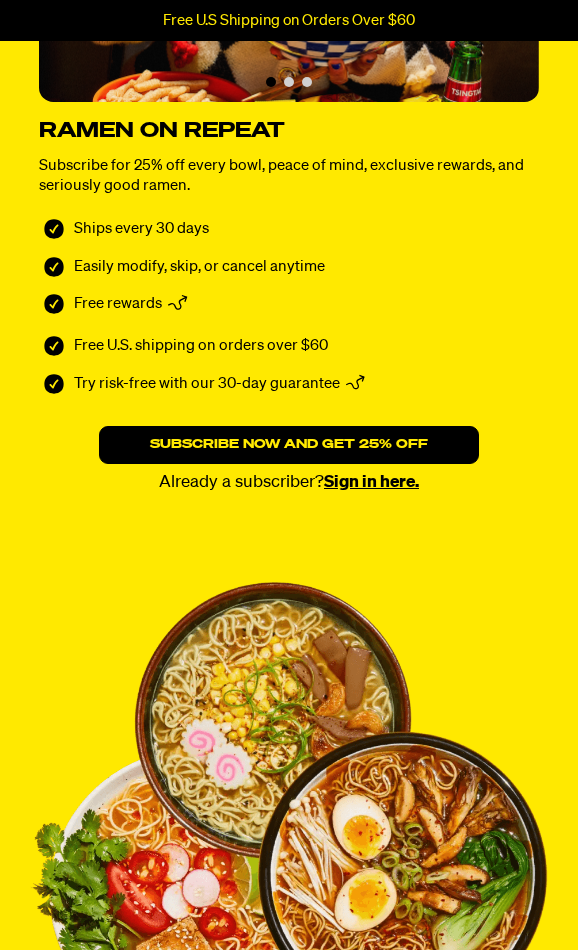 scroll, scrollTop: 310, scrollLeft: 0, axis: vertical 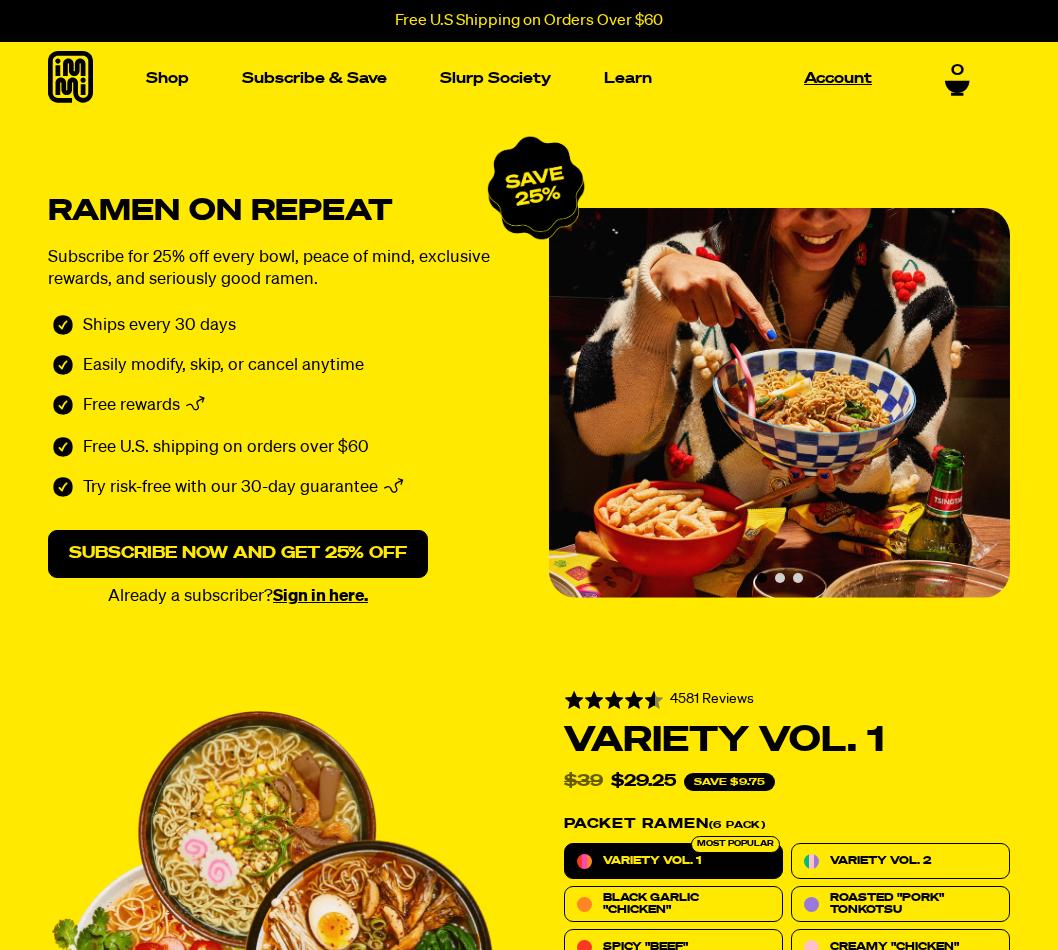 click on "Account" at bounding box center (838, 78) 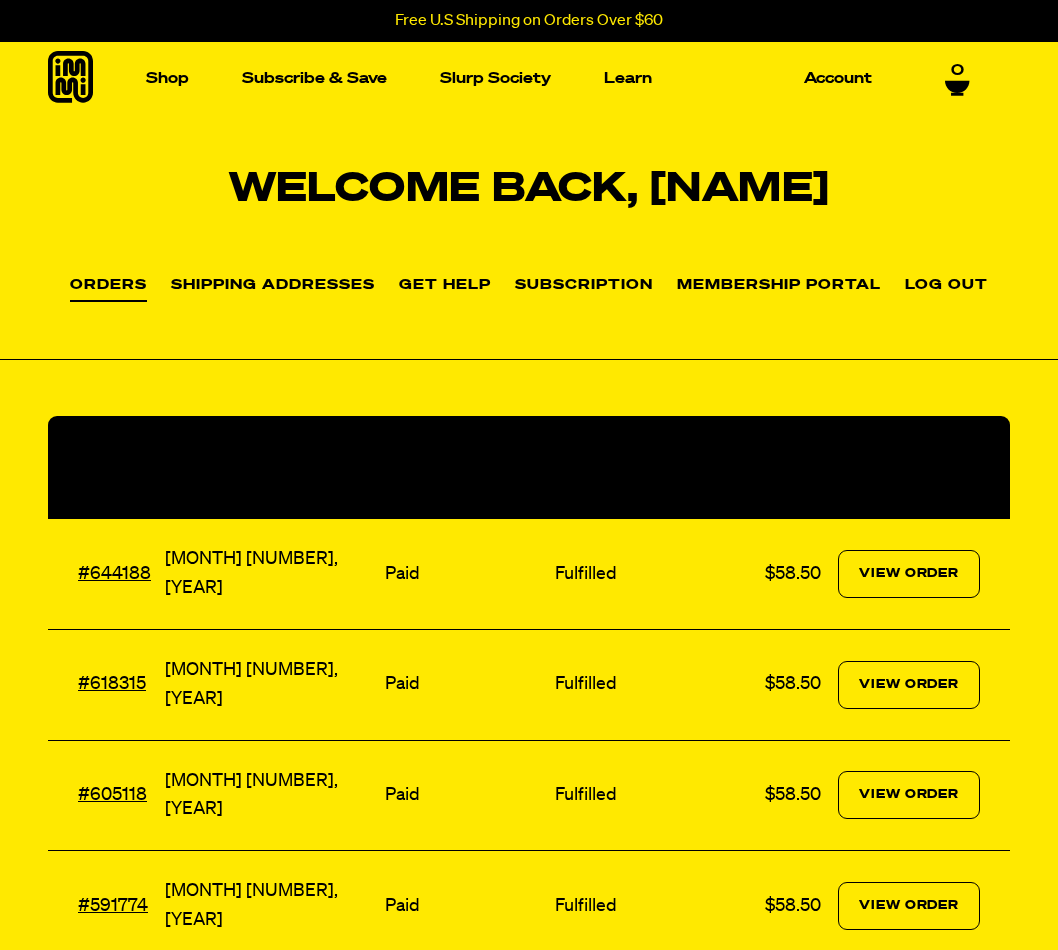 scroll, scrollTop: 0, scrollLeft: 0, axis: both 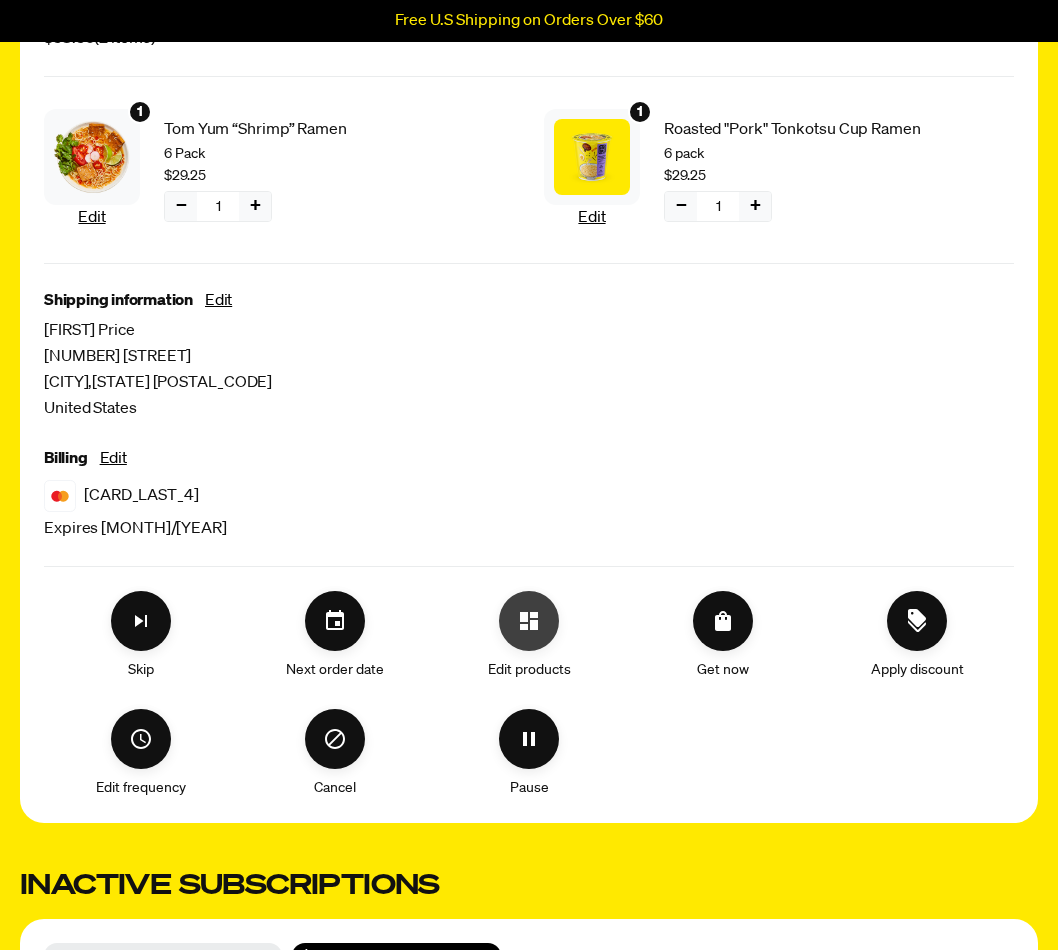 click 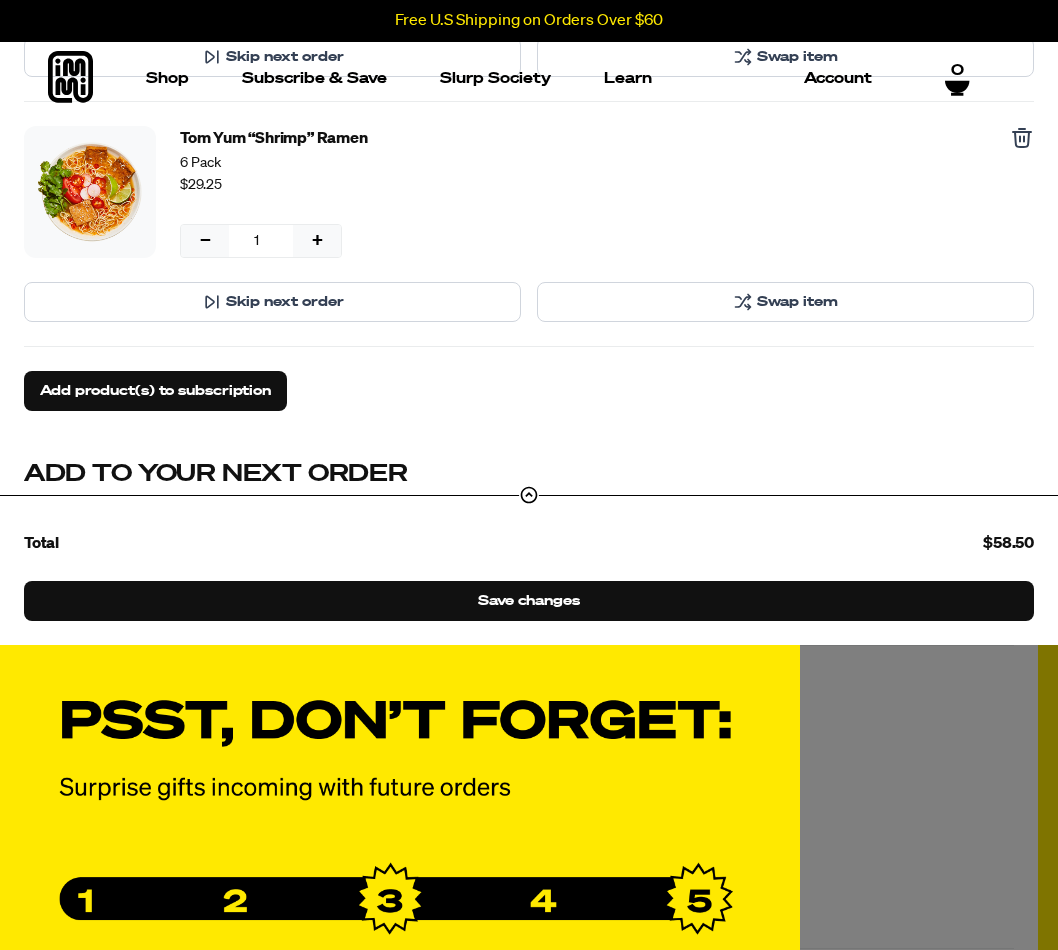 scroll, scrollTop: 0, scrollLeft: 0, axis: both 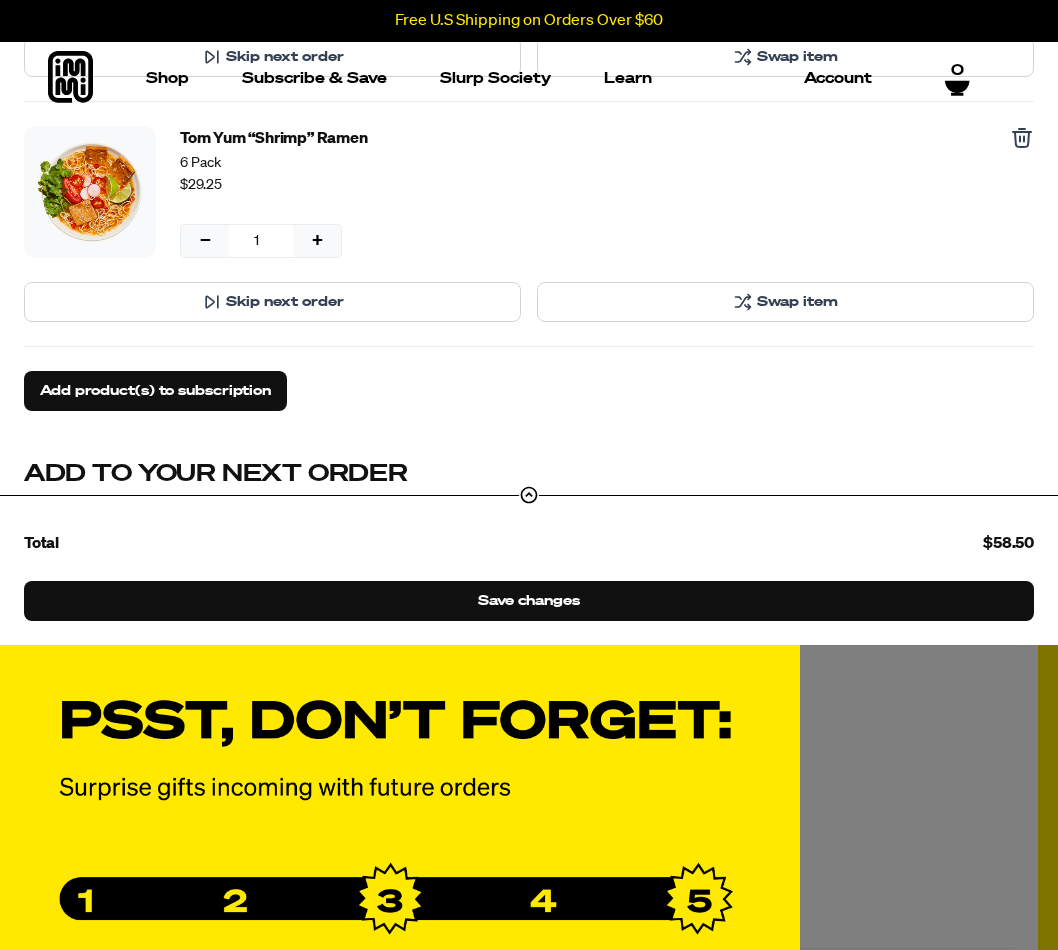 click on "Swap item" at bounding box center (785, 302) 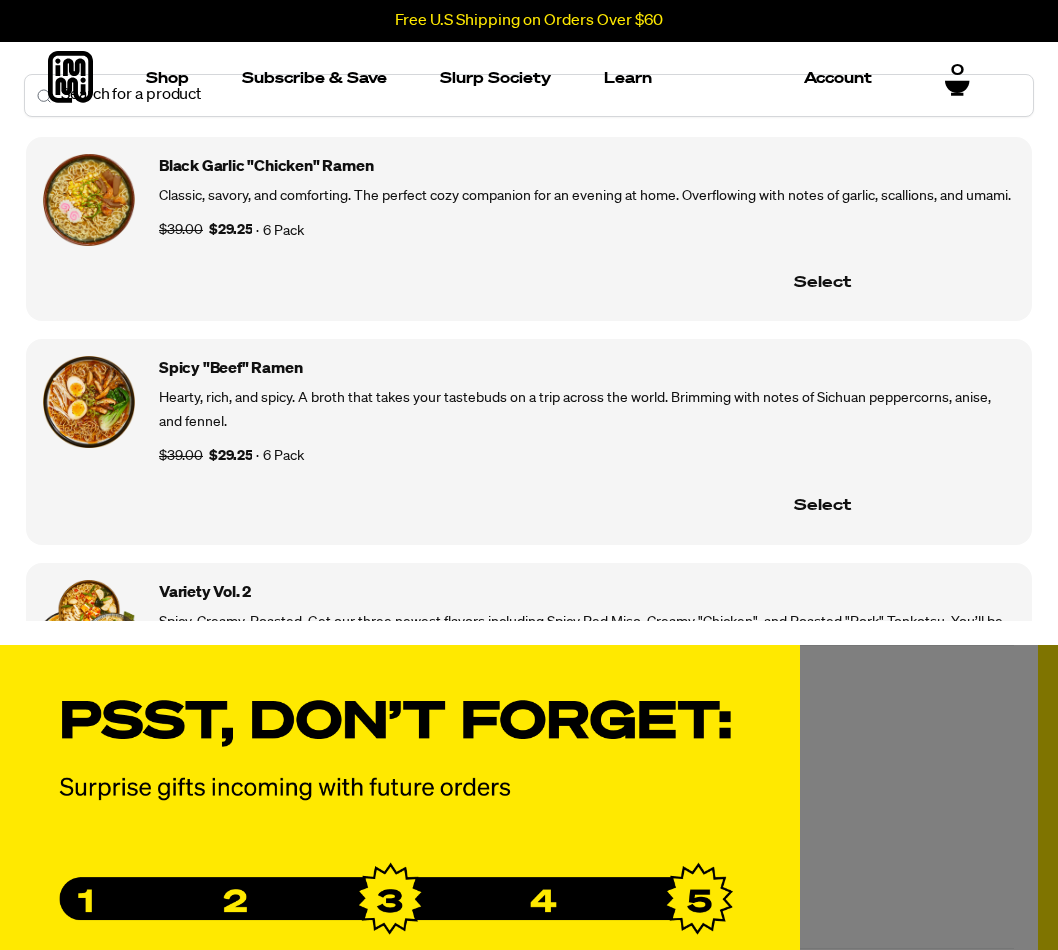 scroll, scrollTop: -1, scrollLeft: 0, axis: vertical 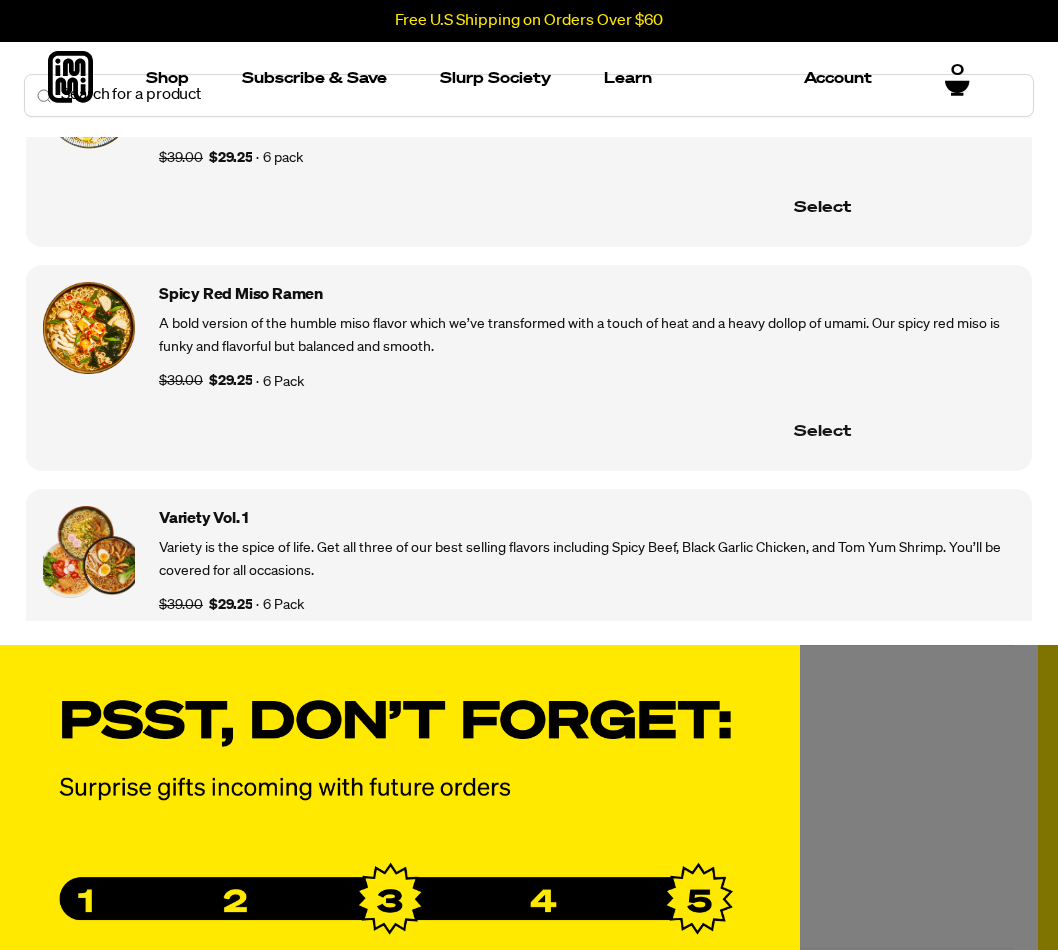 click on "Select" at bounding box center (822, 433) 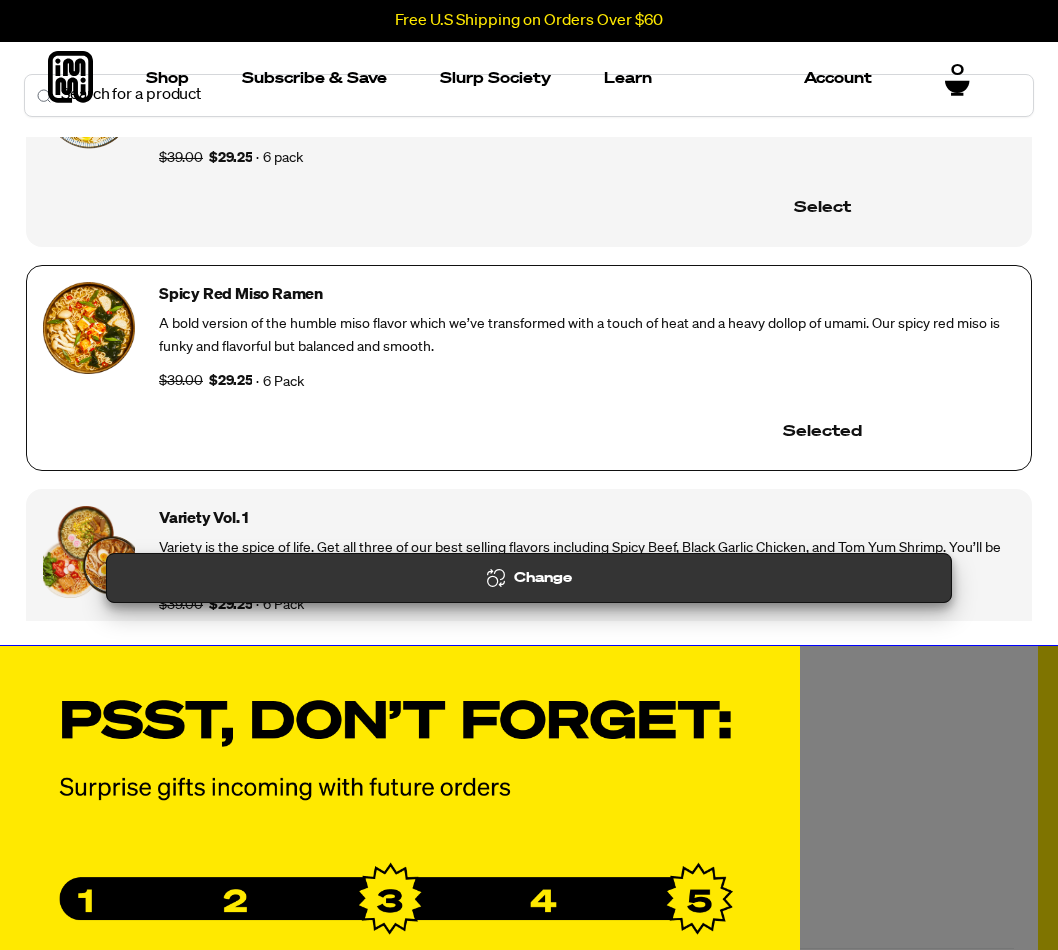 click on "Change" at bounding box center (529, 578) 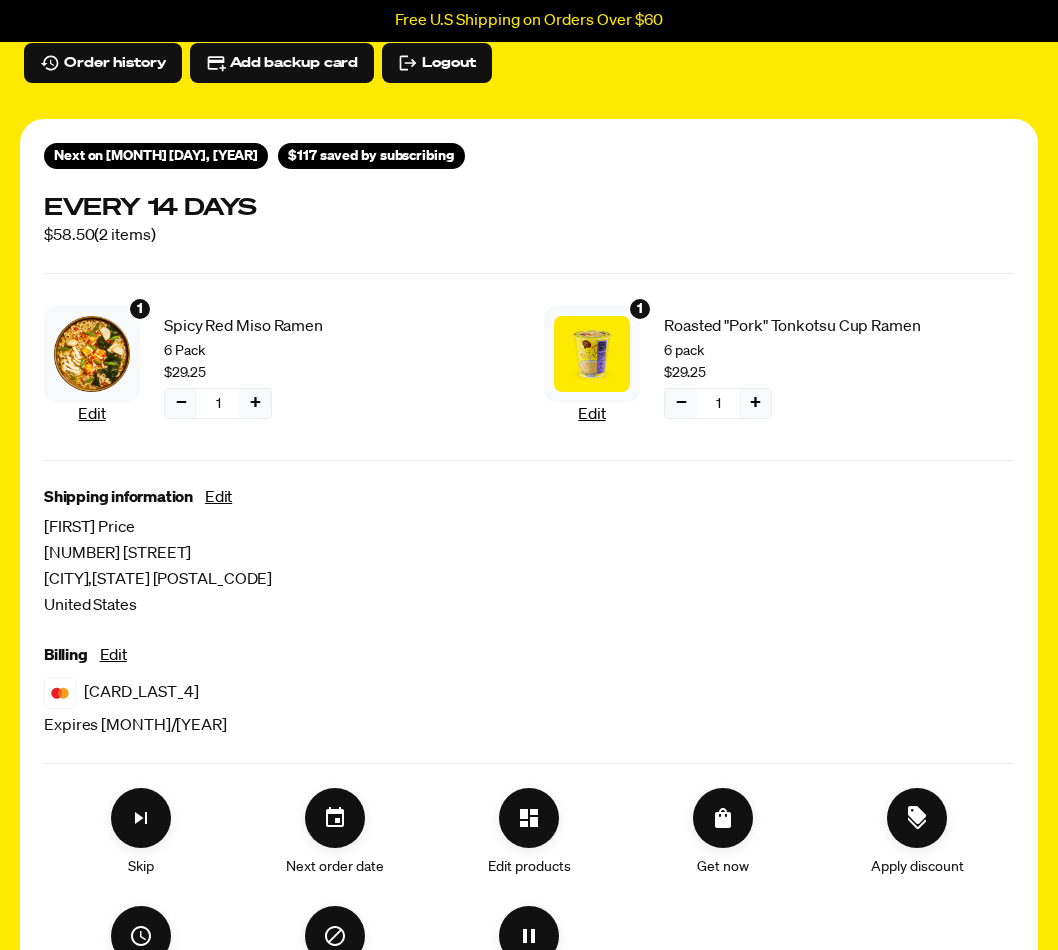 scroll, scrollTop: 186, scrollLeft: 0, axis: vertical 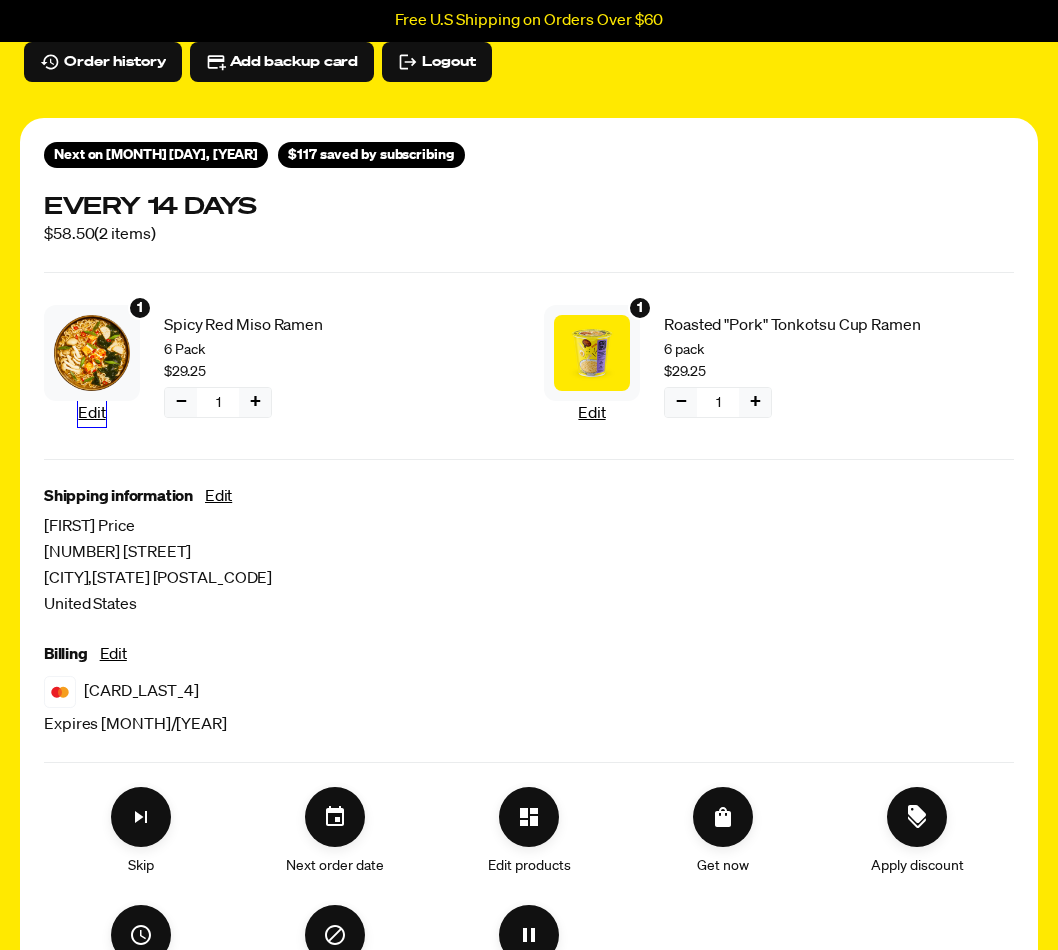 click on "Edit" at bounding box center (91, 414) 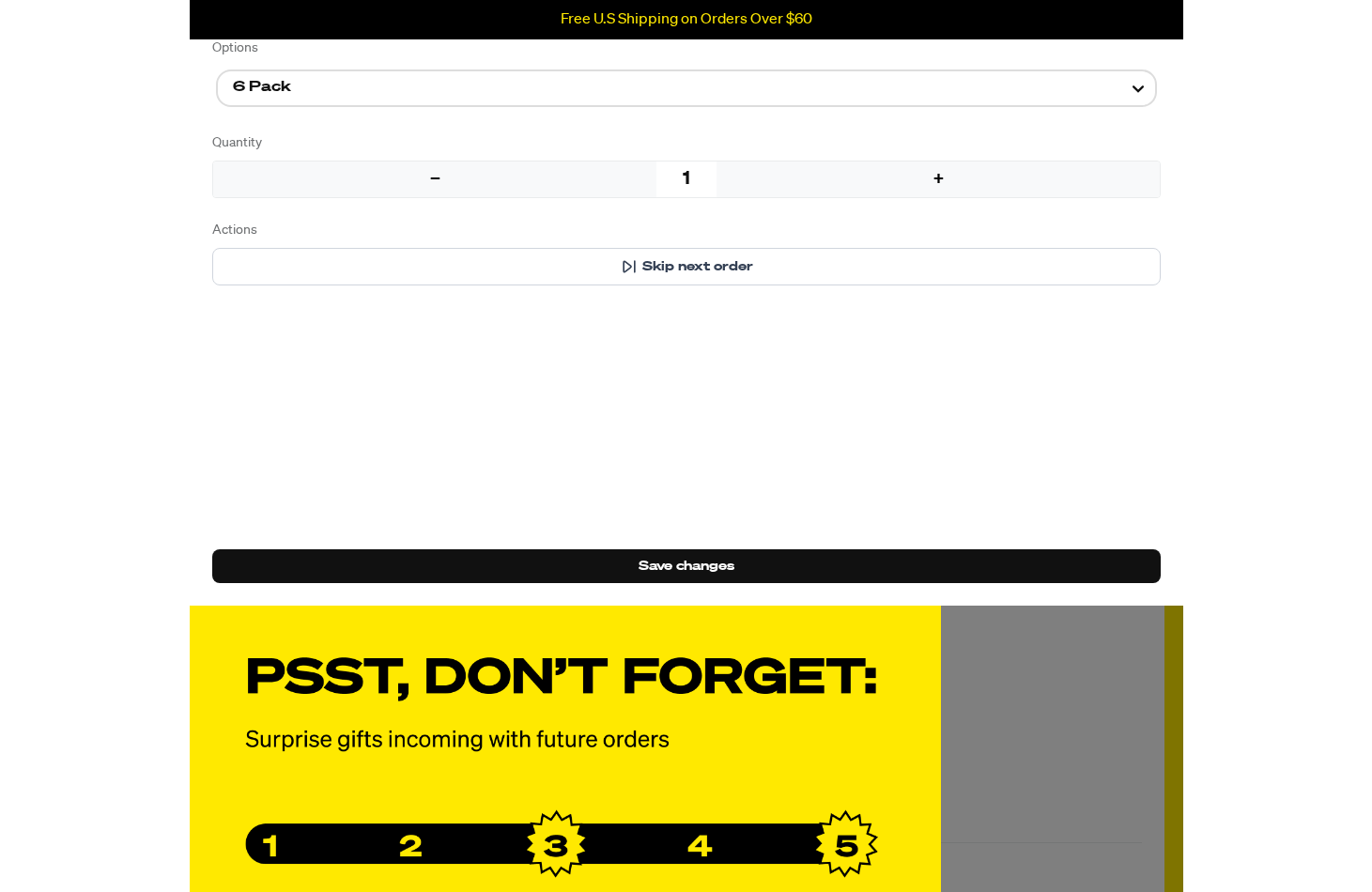 scroll, scrollTop: 1196, scrollLeft: 0, axis: vertical 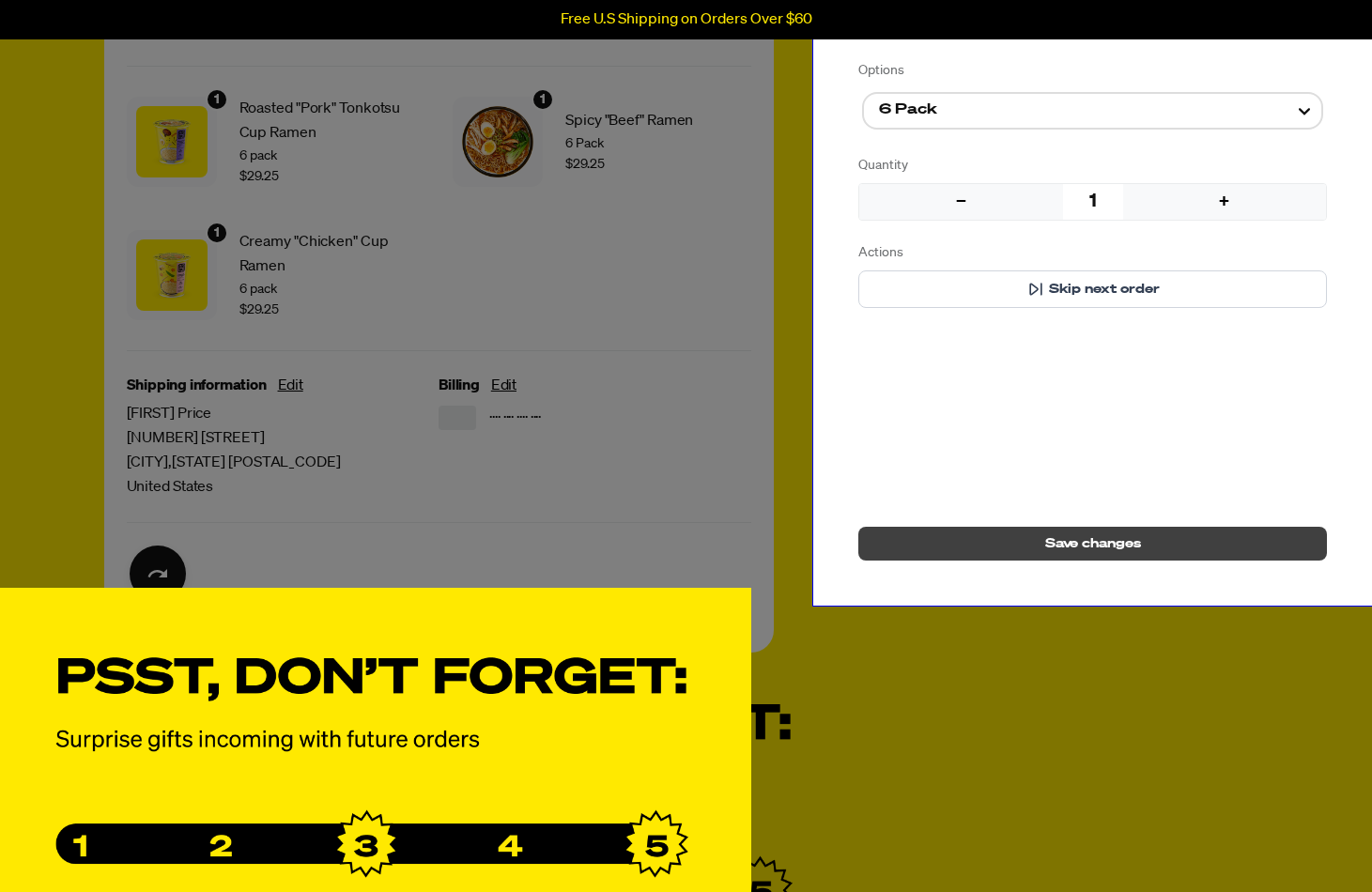 click on "Save changes" at bounding box center [1093, 544] 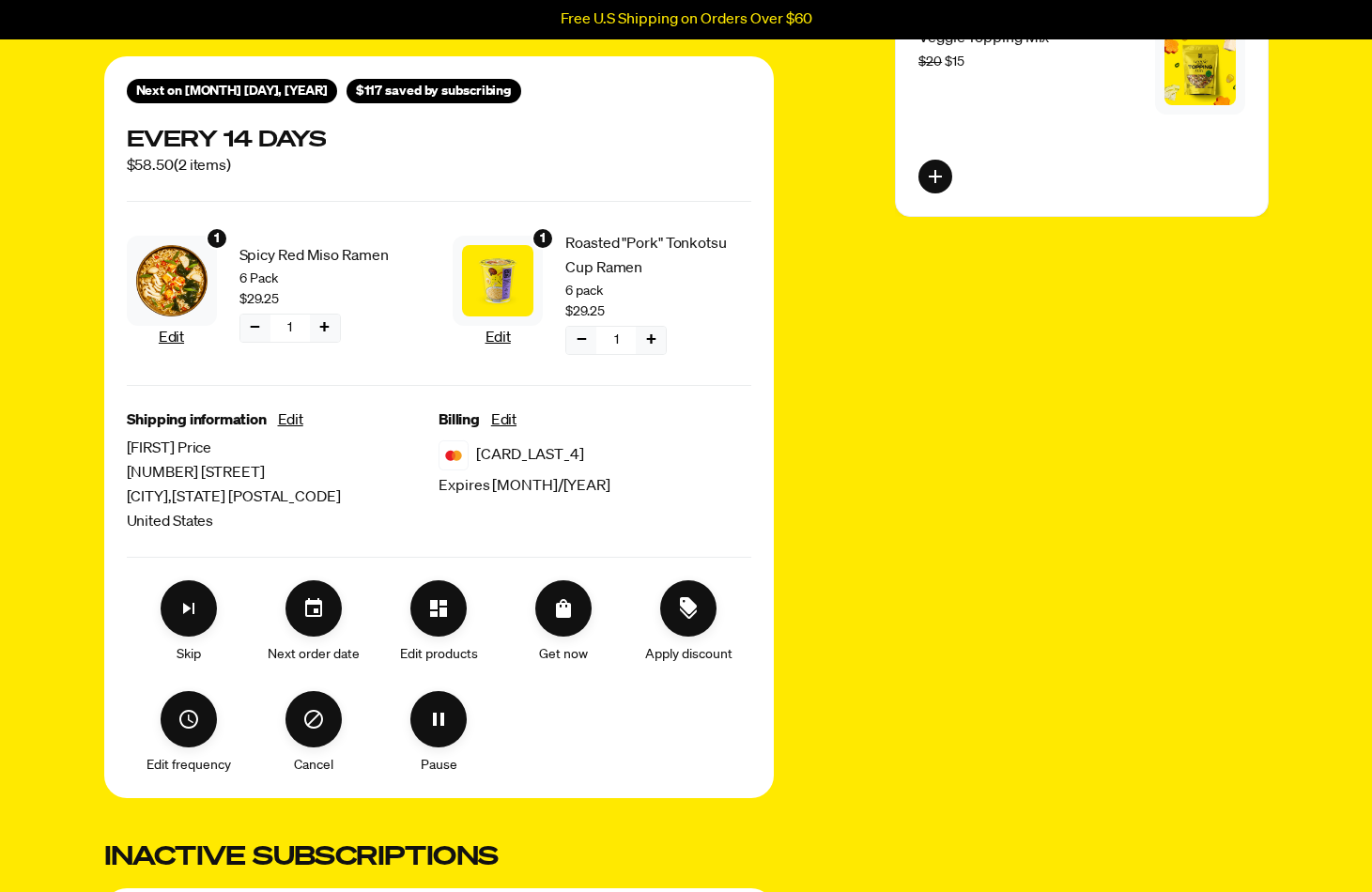 scroll, scrollTop: 193, scrollLeft: 0, axis: vertical 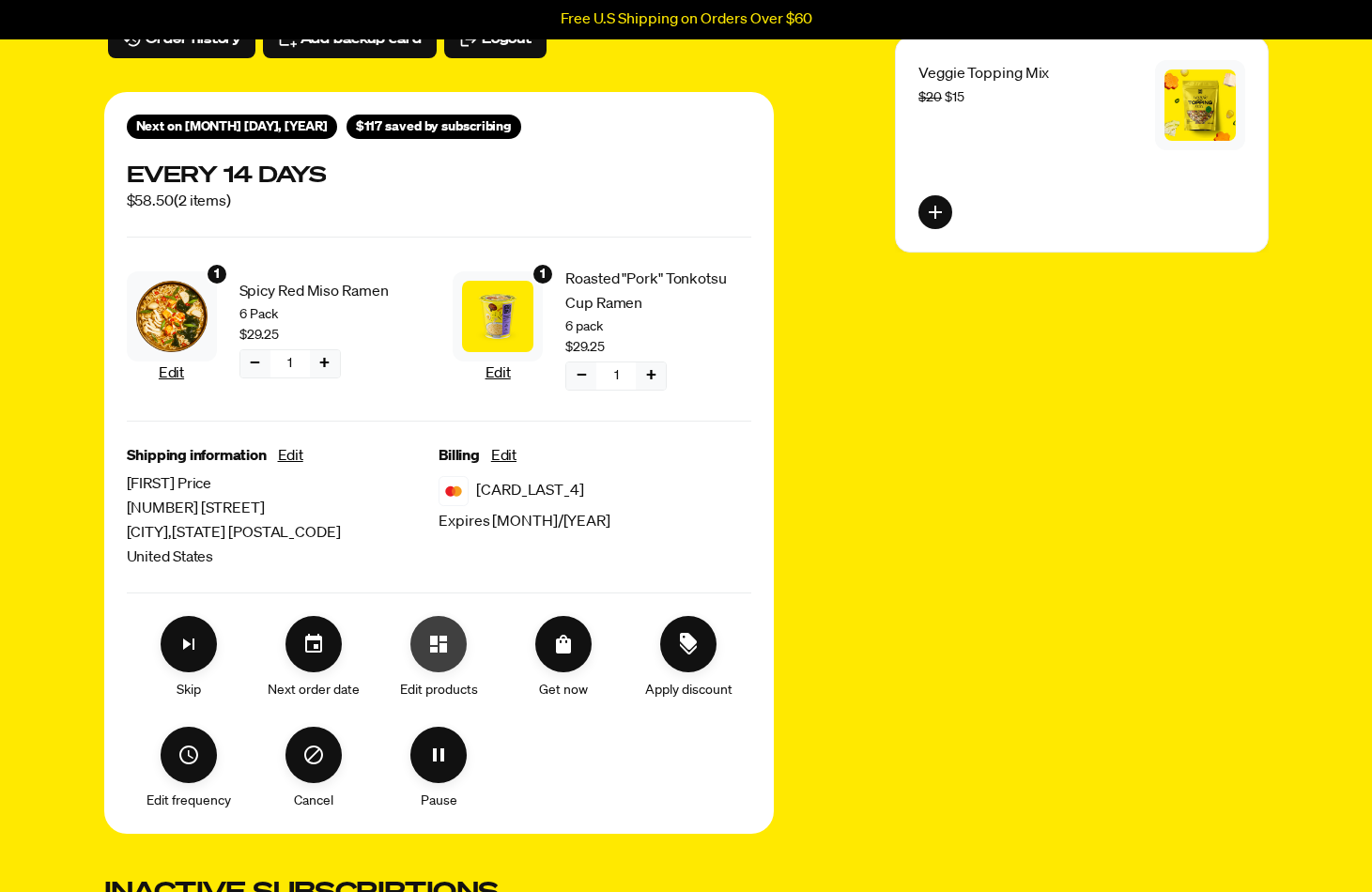 click at bounding box center (439, 644) 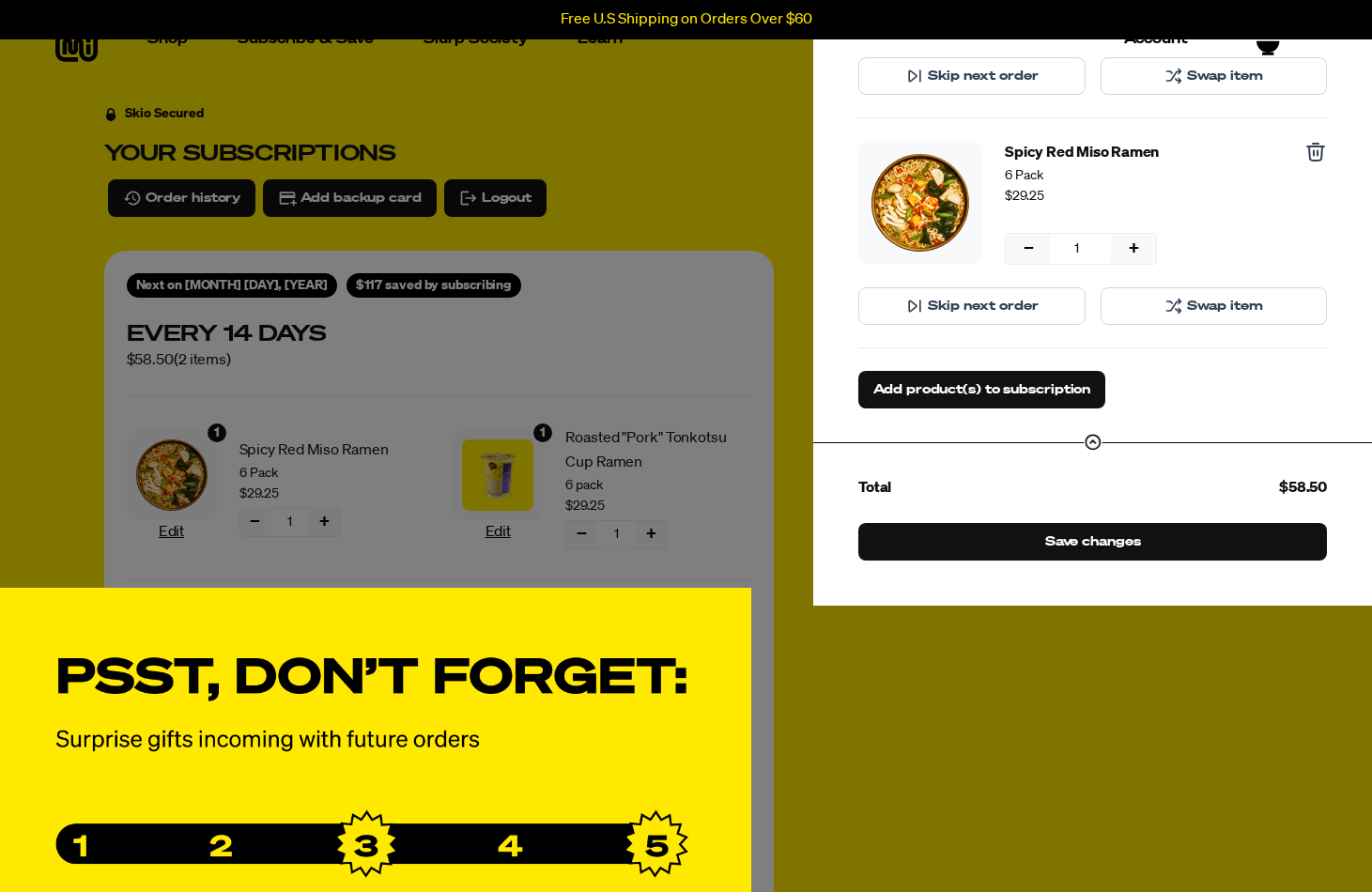 scroll, scrollTop: 28, scrollLeft: 0, axis: vertical 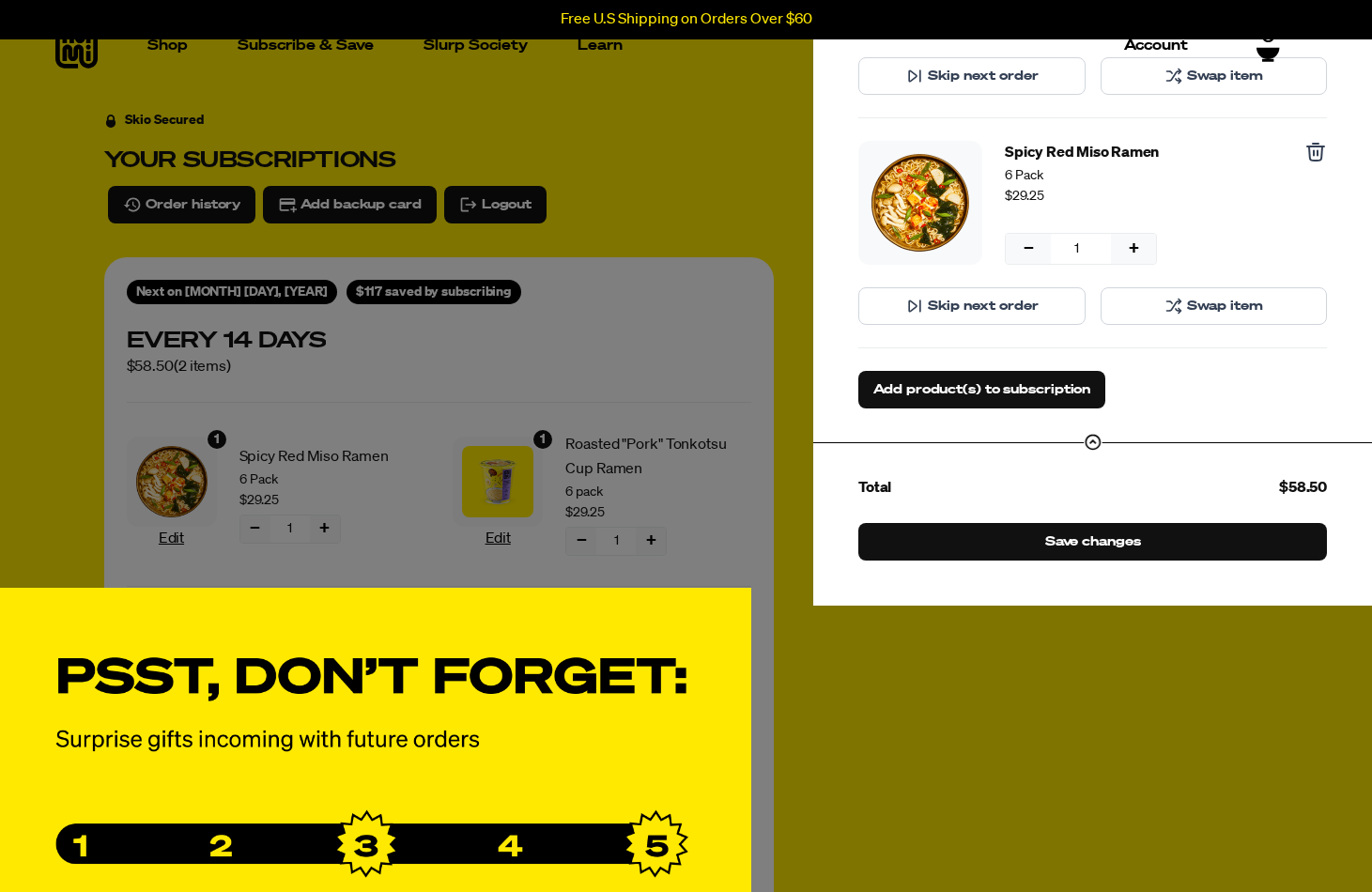 click on "Swap item" at bounding box center (1225, 306) 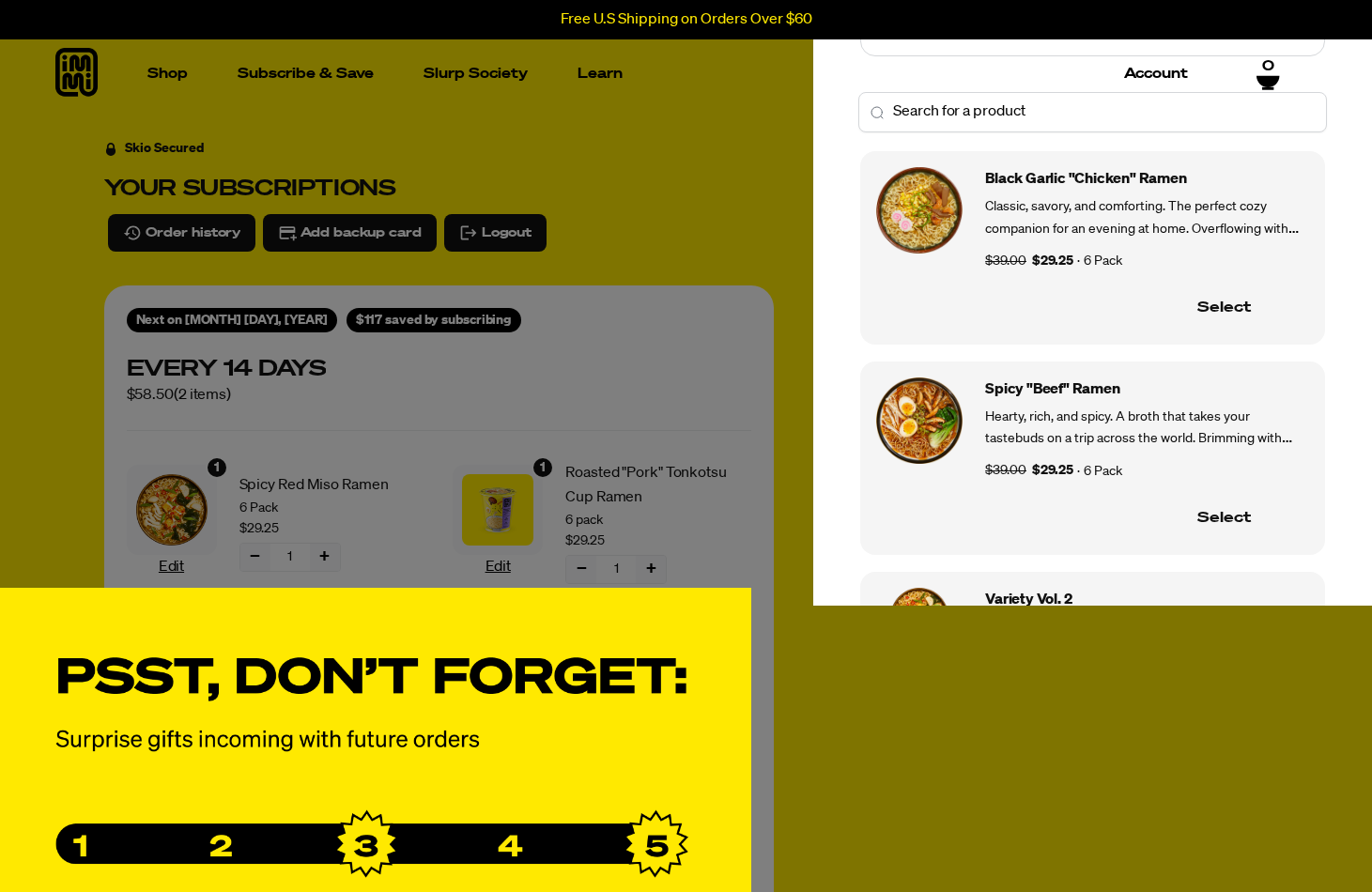 scroll, scrollTop: -1, scrollLeft: 0, axis: vertical 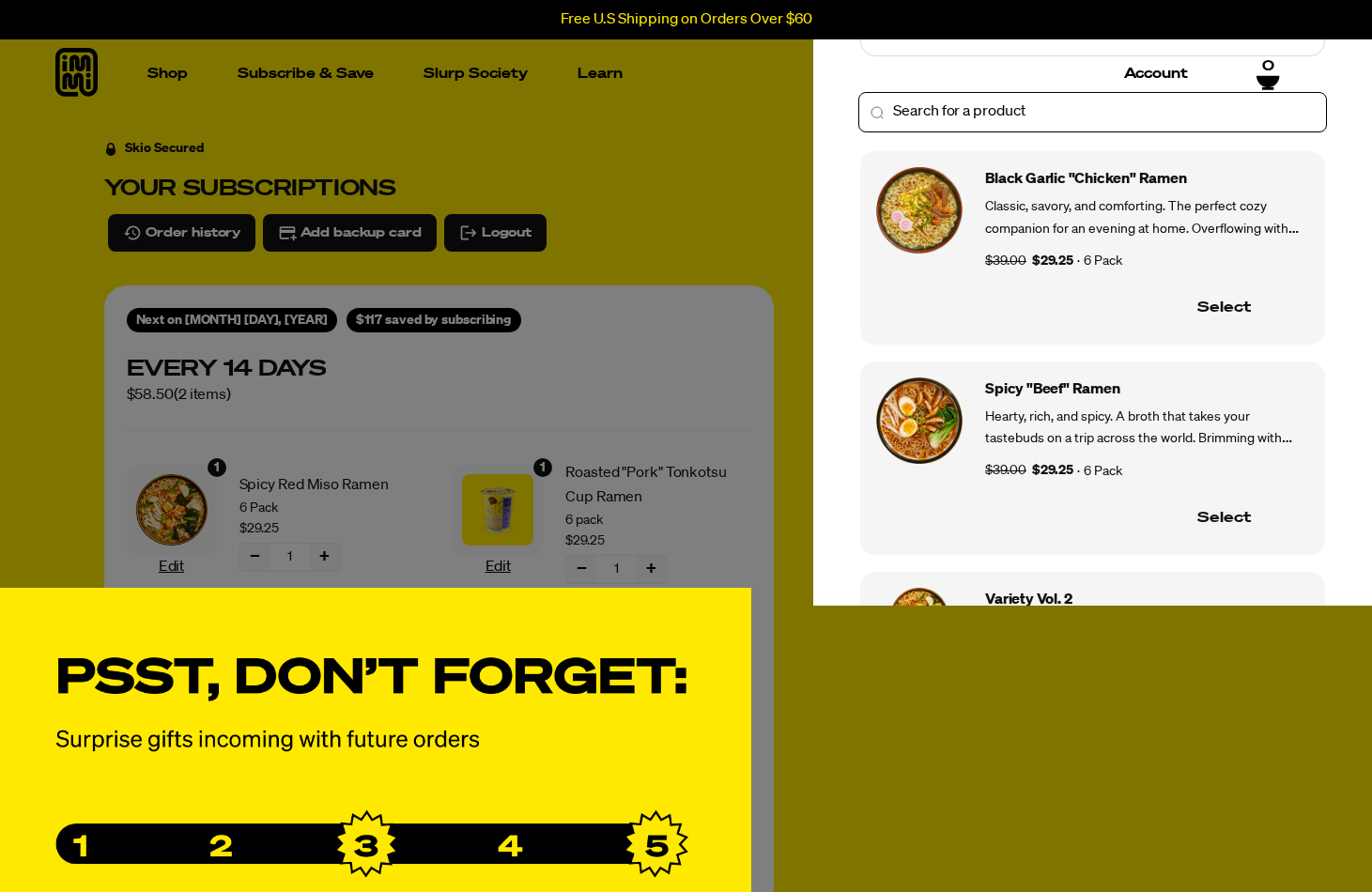click on "Search for replacement products" at bounding box center [1092, 113] 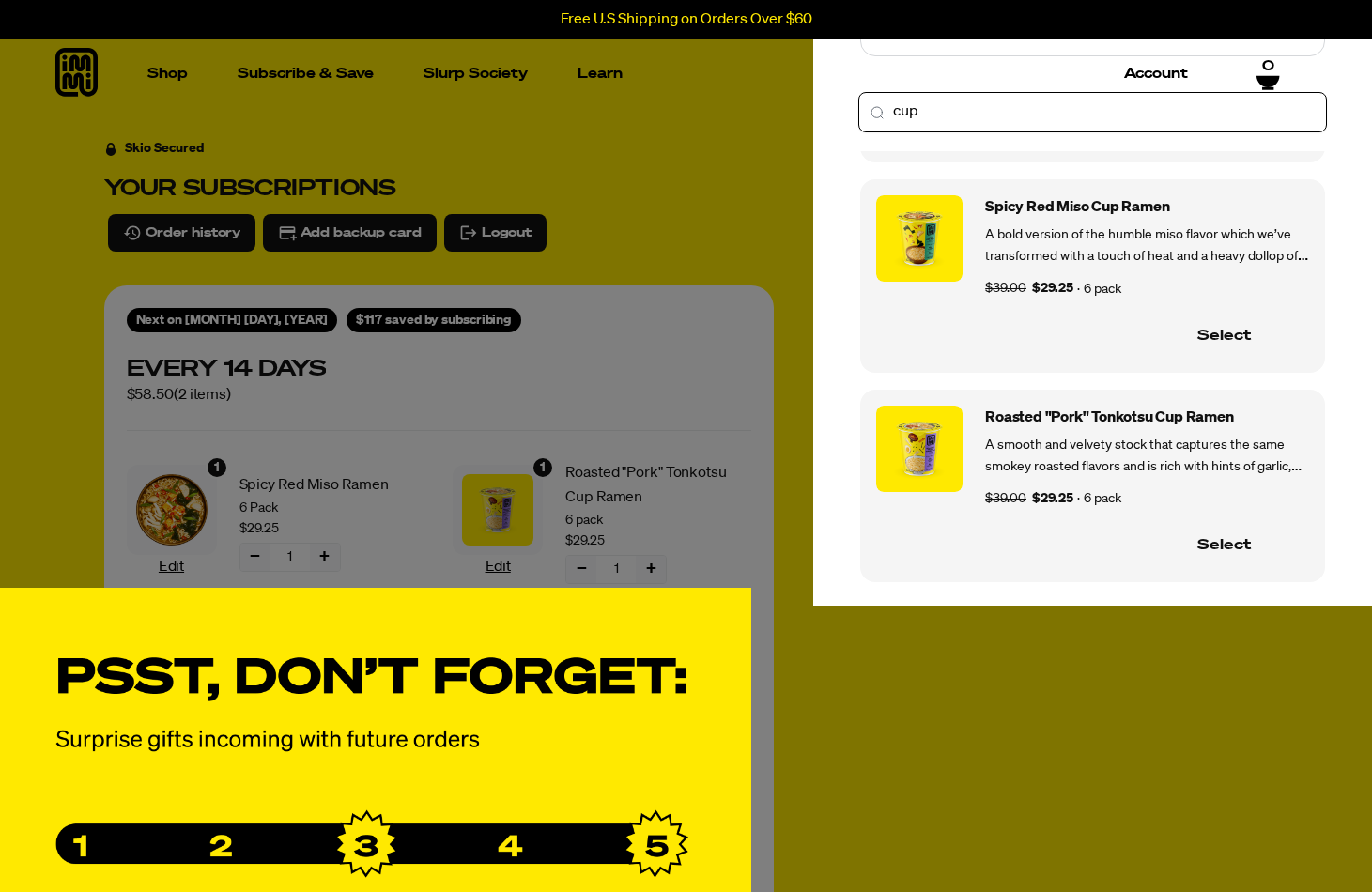 scroll, scrollTop: 181, scrollLeft: 0, axis: vertical 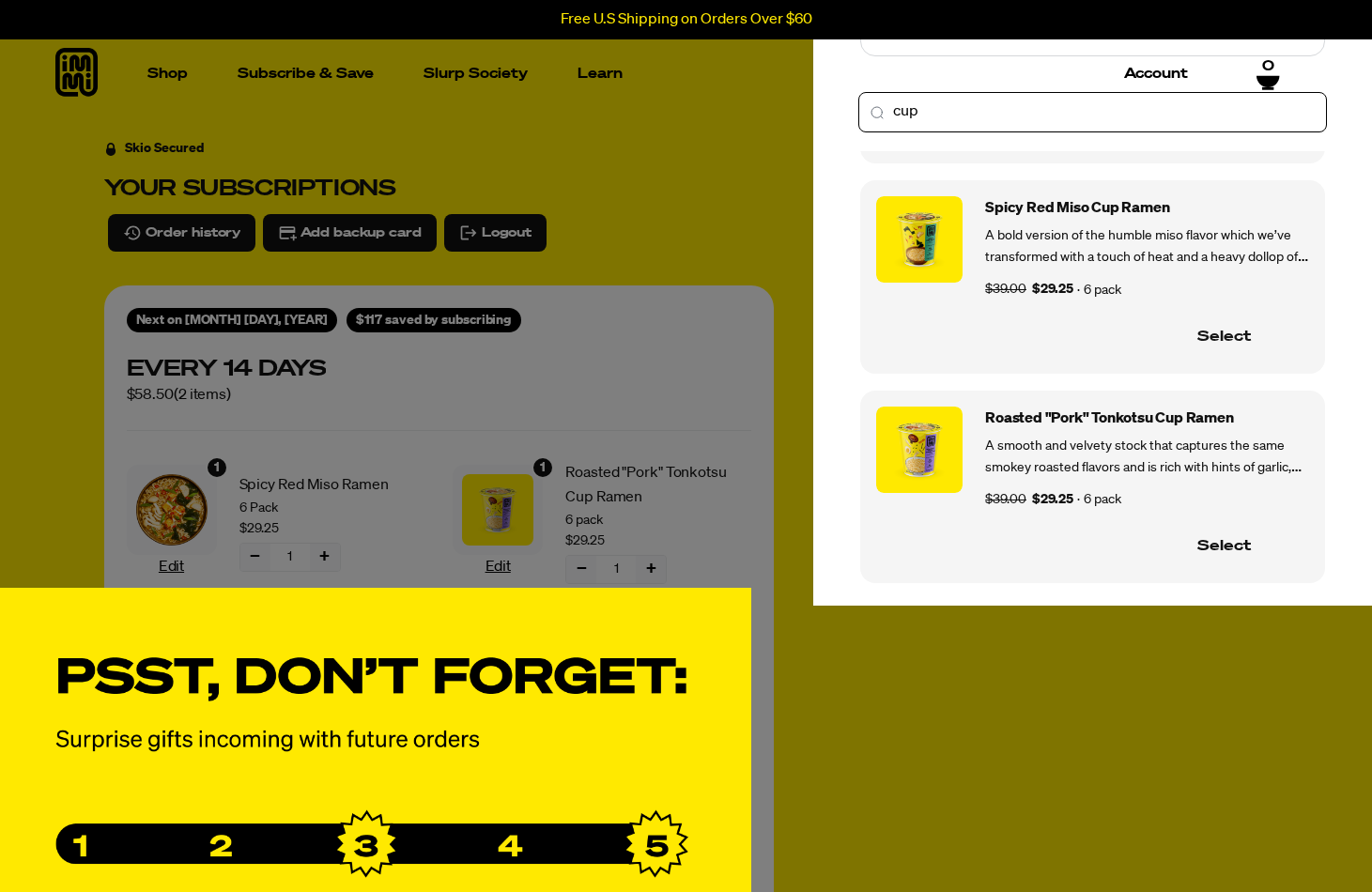 type on "cup" 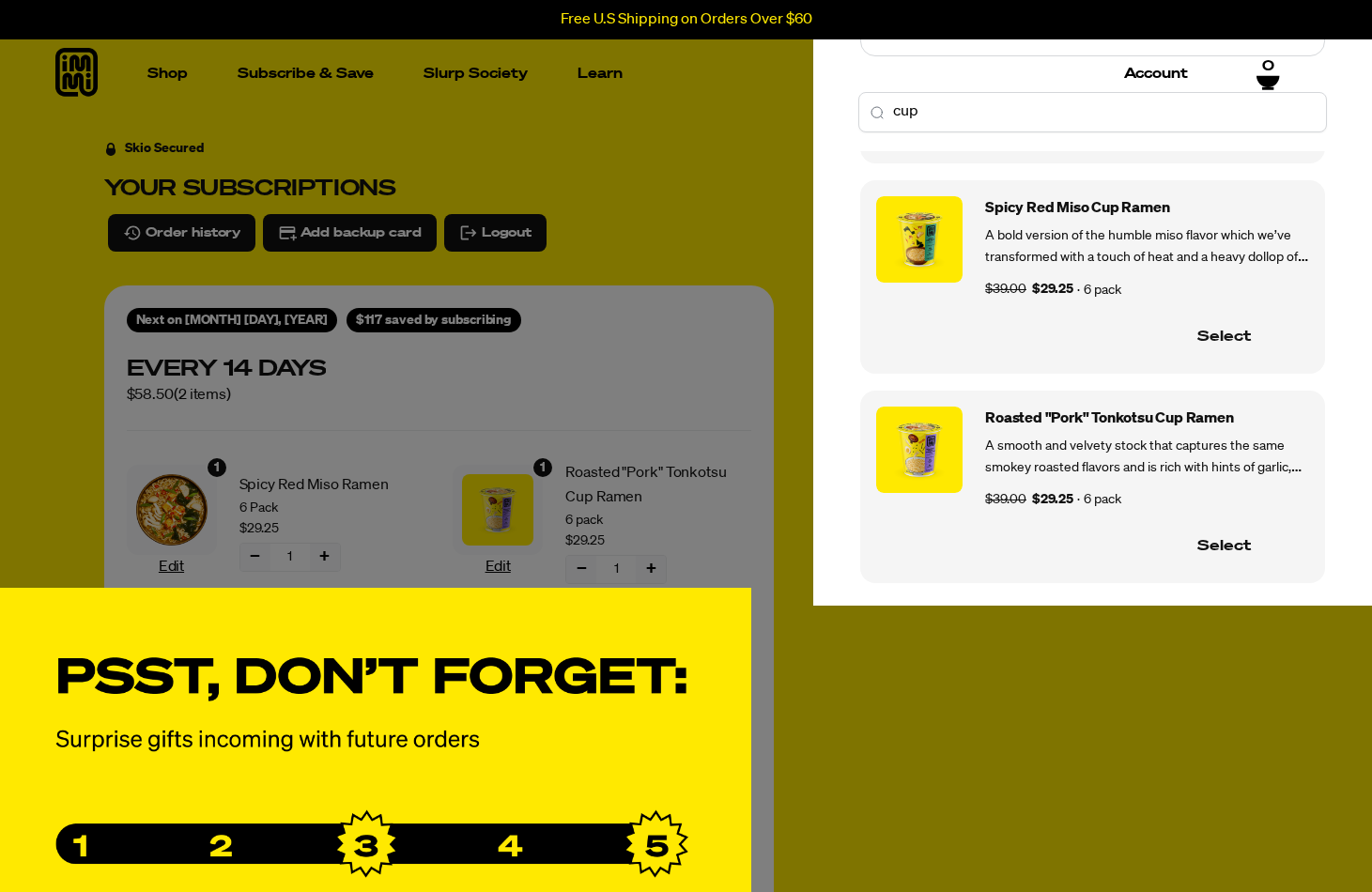 click on "Select" at bounding box center (1224, 338) 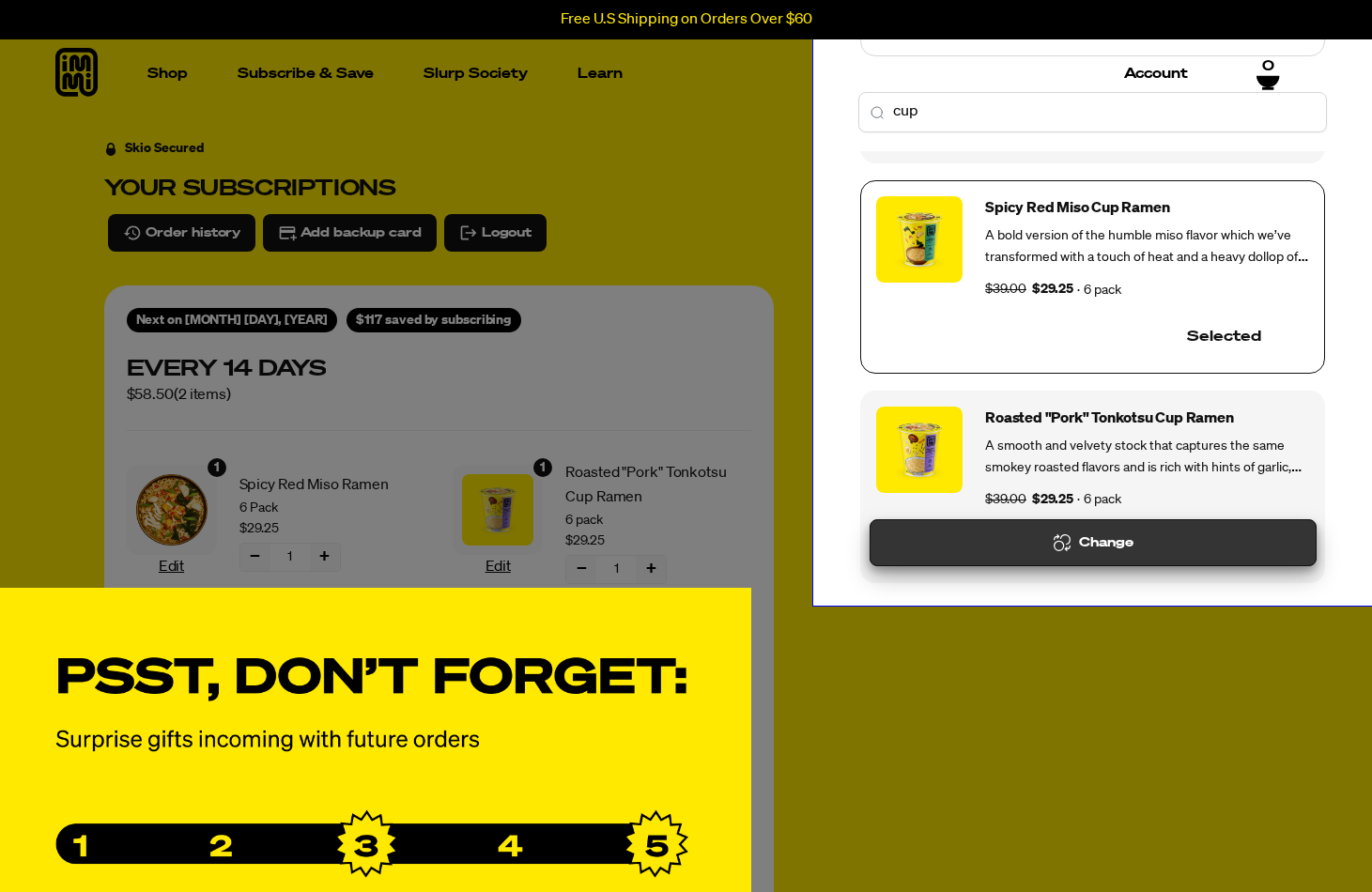 click on "Change" at bounding box center (1093, 543) 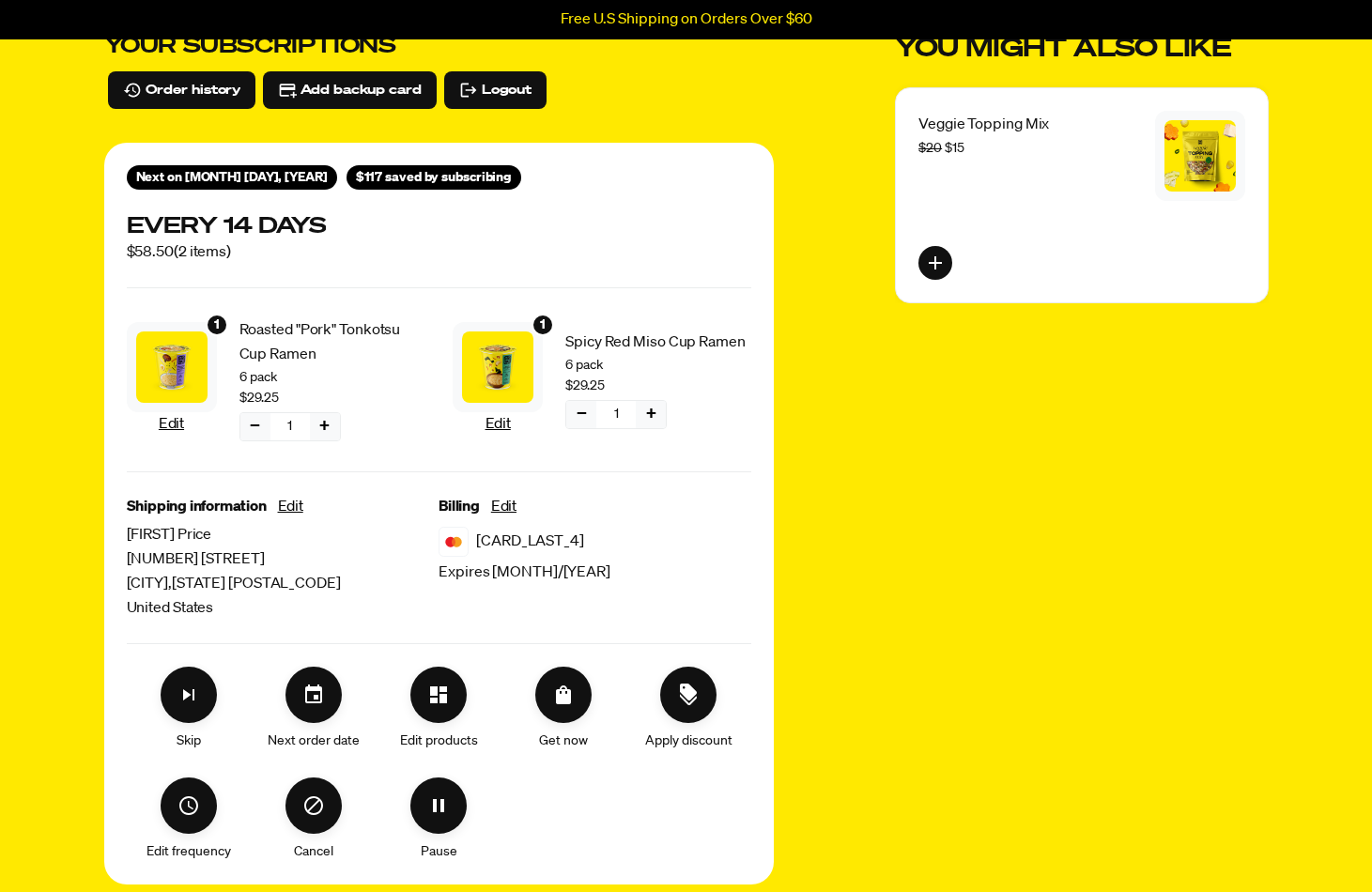 scroll, scrollTop: 154, scrollLeft: 0, axis: vertical 